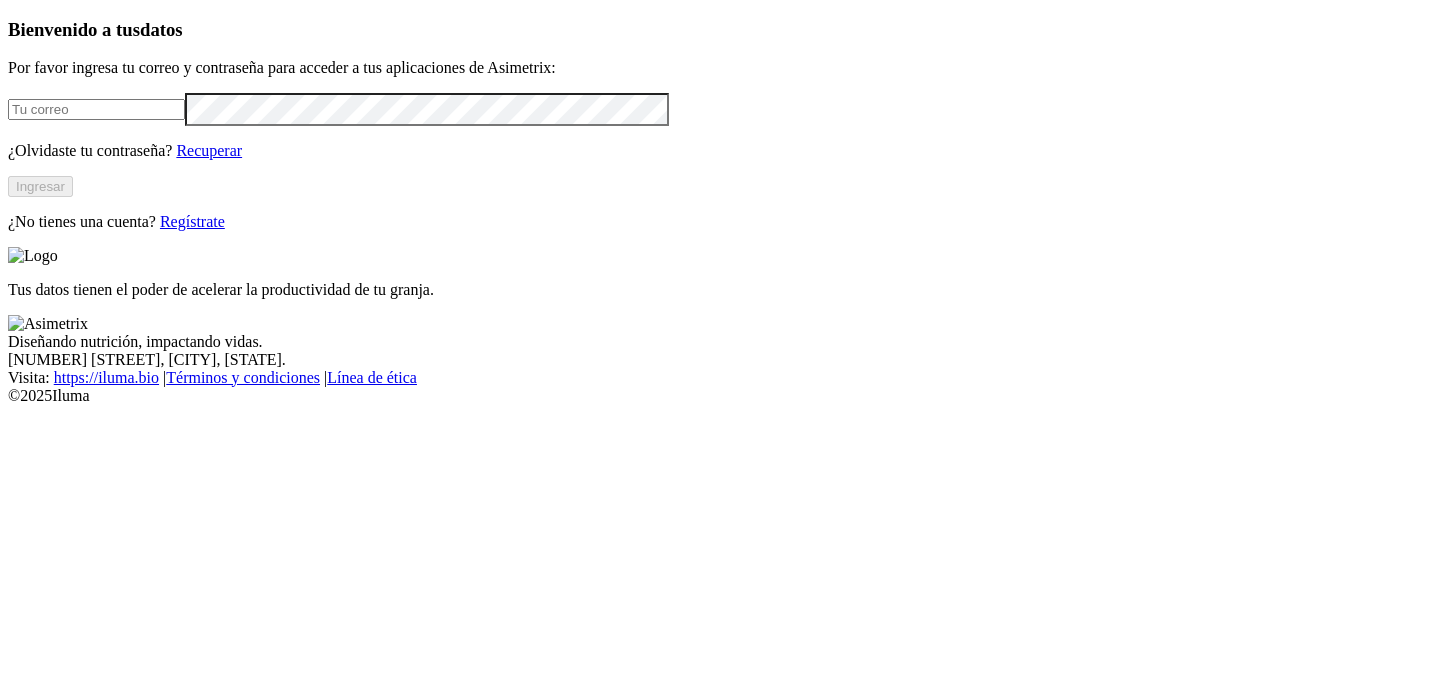 scroll, scrollTop: 0, scrollLeft: 0, axis: both 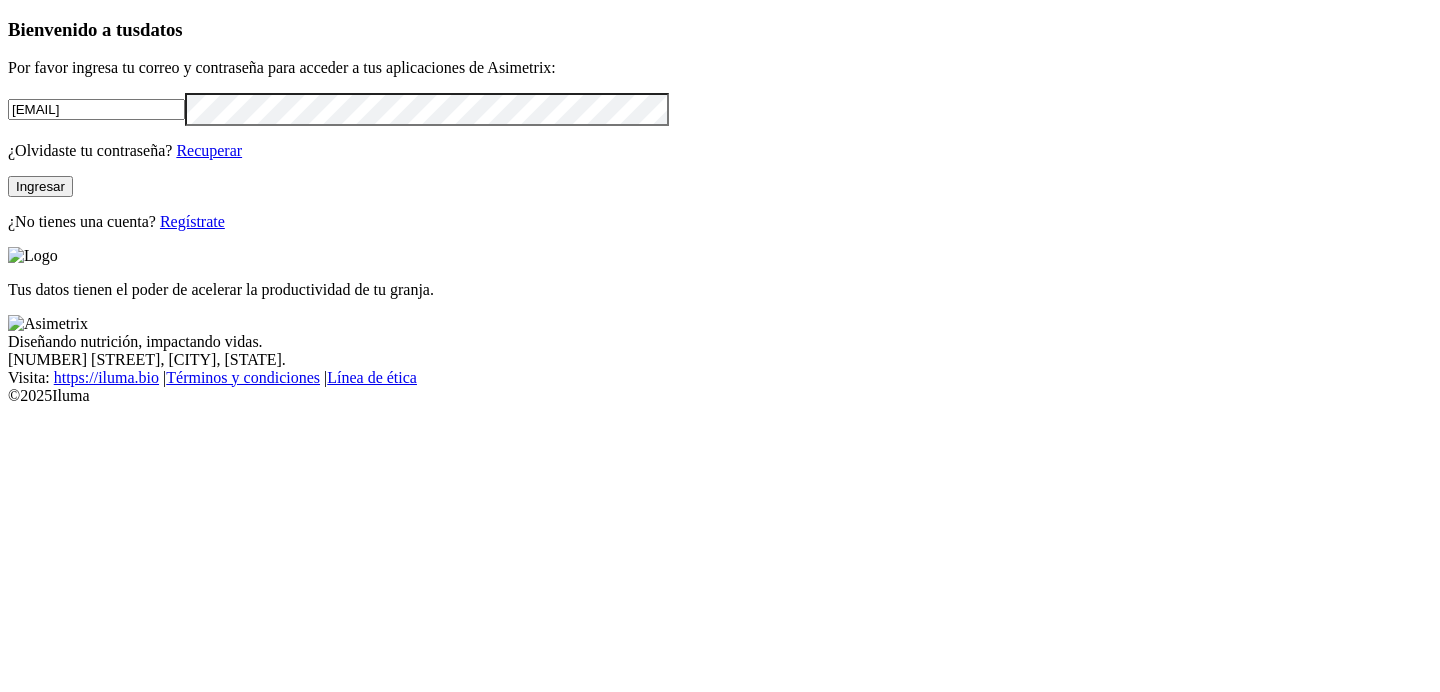 click on "Ingresar" at bounding box center (40, 186) 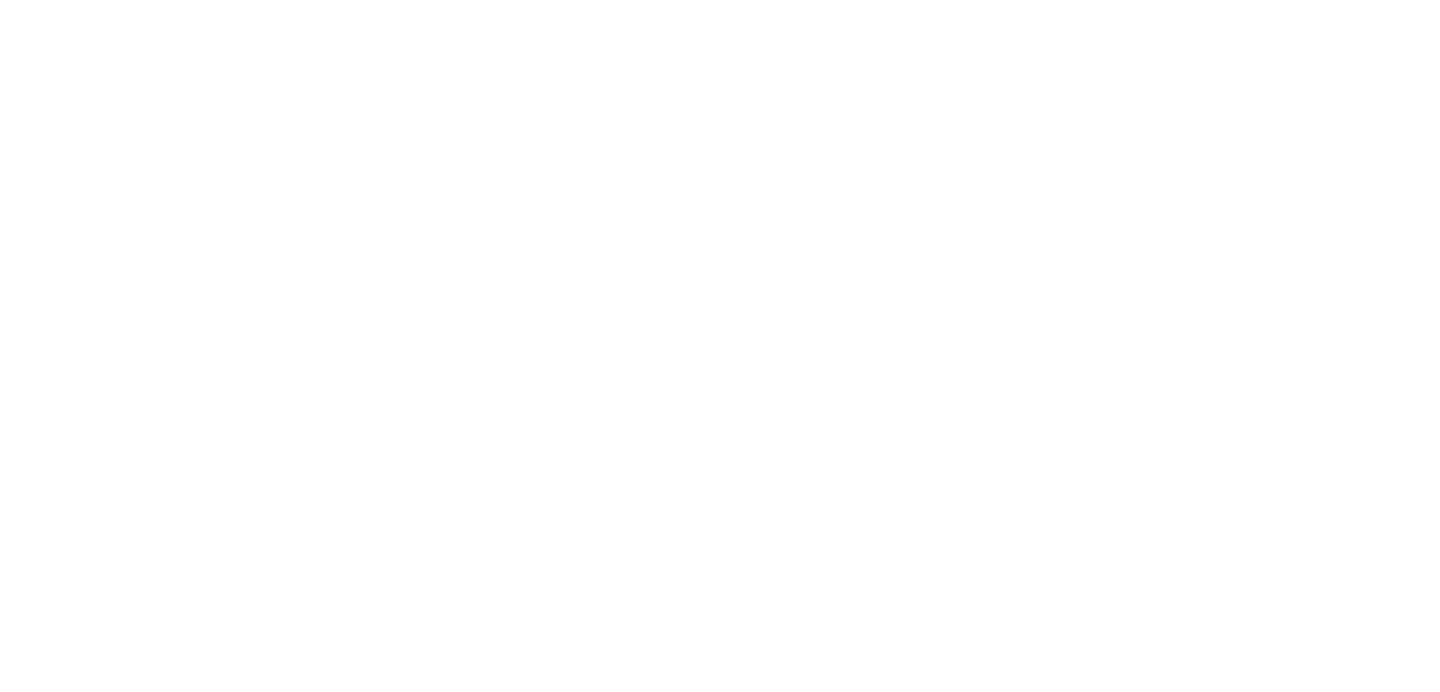 click on "AGROCAUCHO" at bounding box center [75, 831] 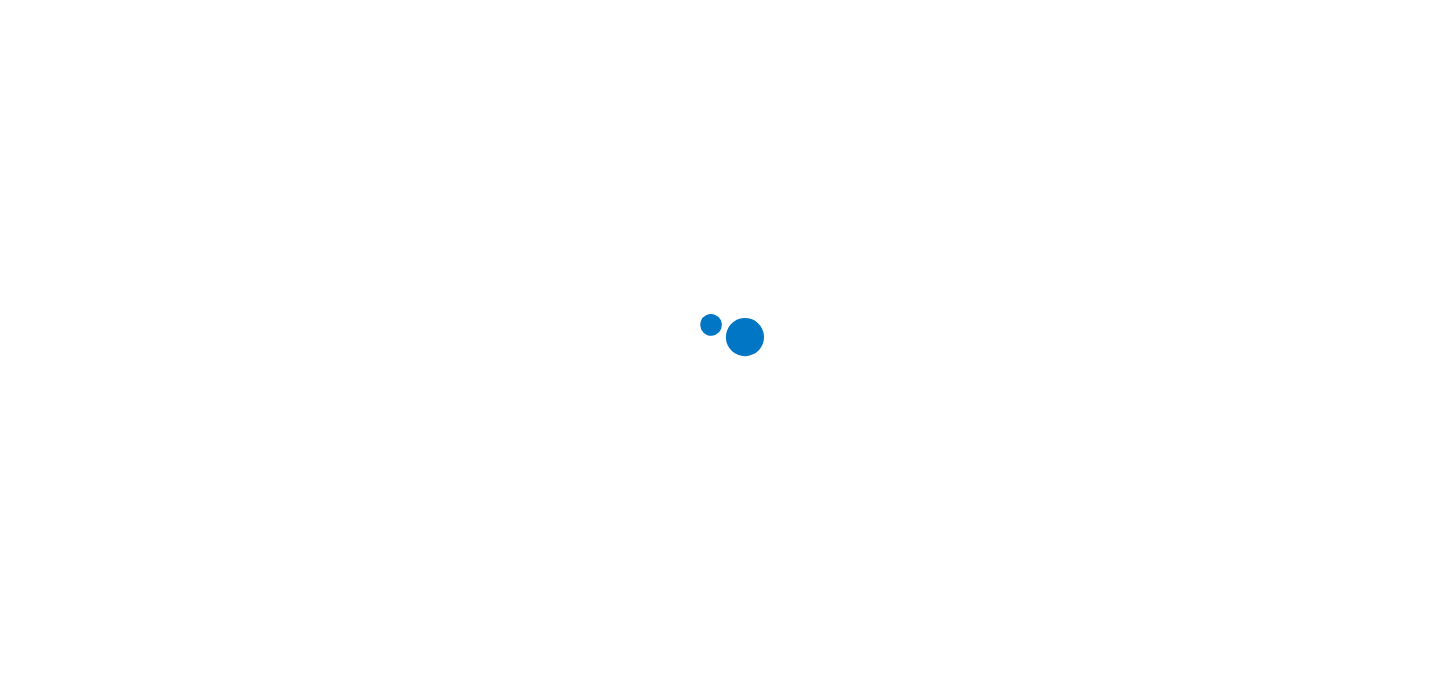 scroll, scrollTop: 0, scrollLeft: 0, axis: both 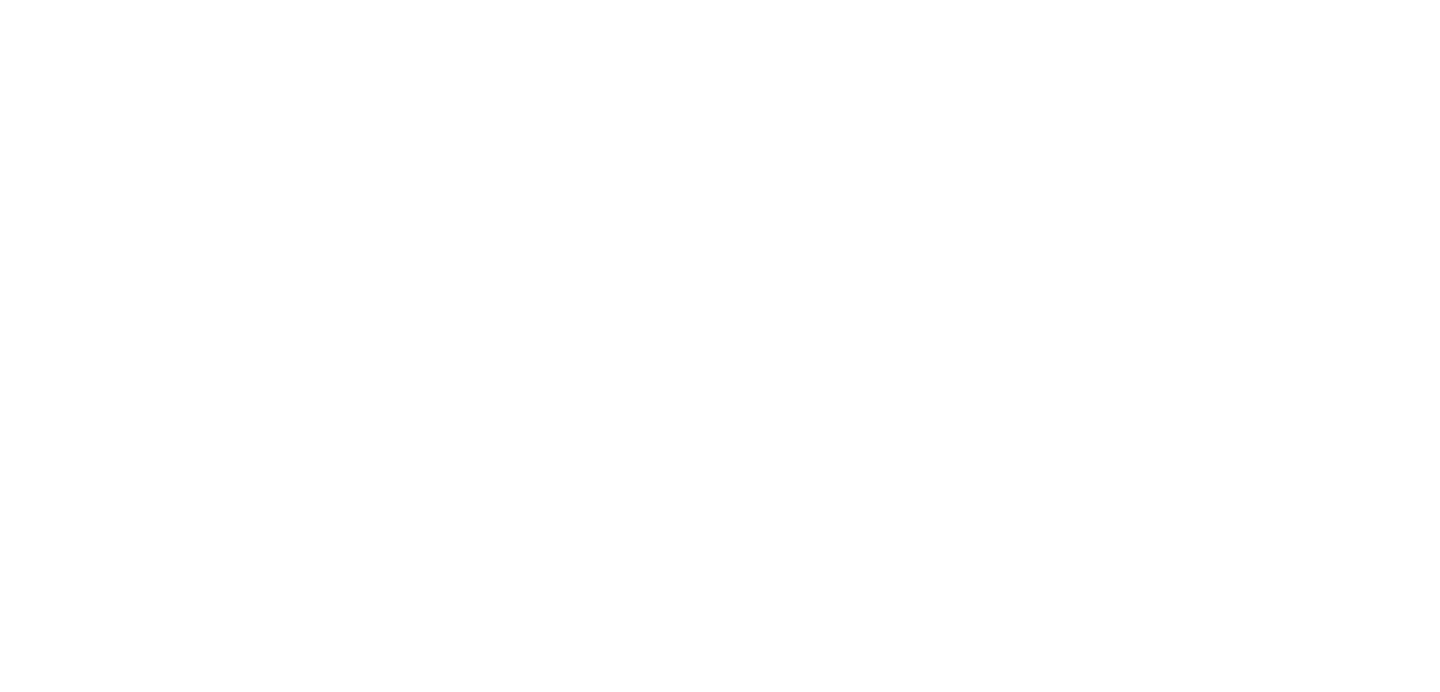 click 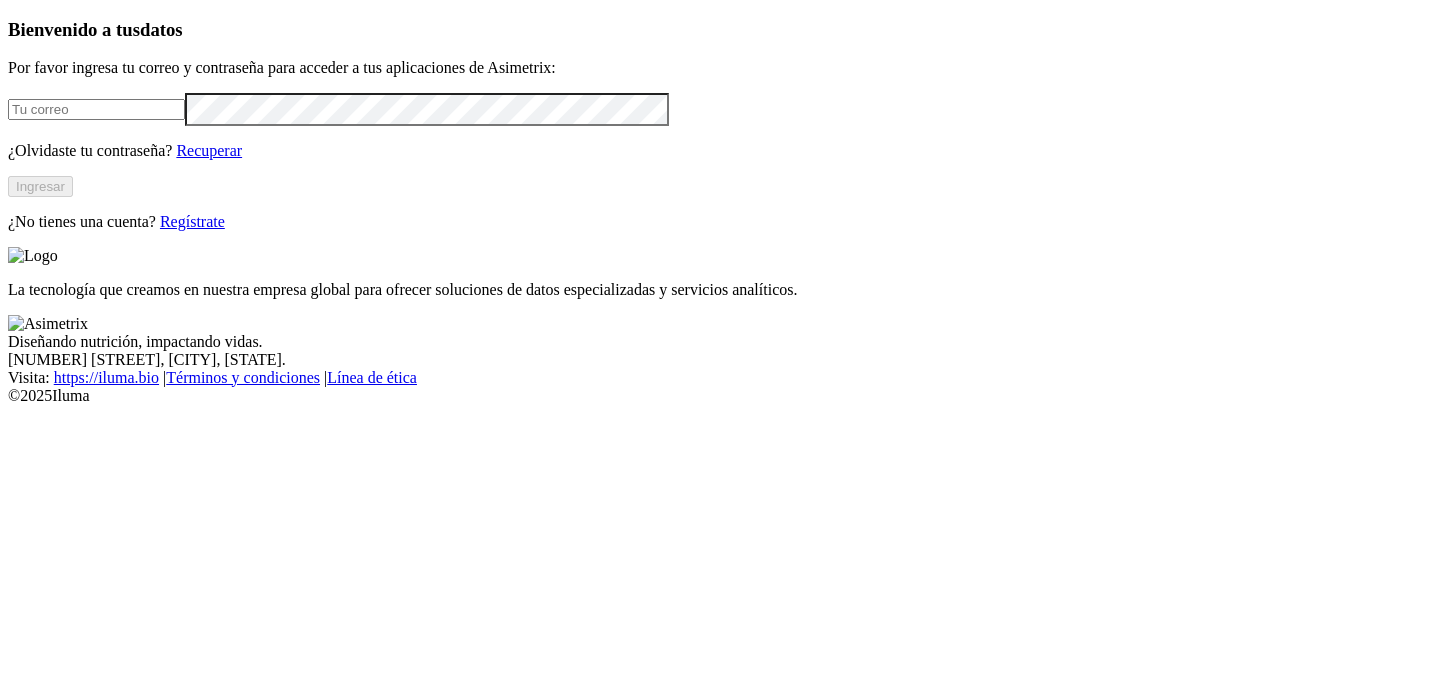 scroll, scrollTop: 0, scrollLeft: 0, axis: both 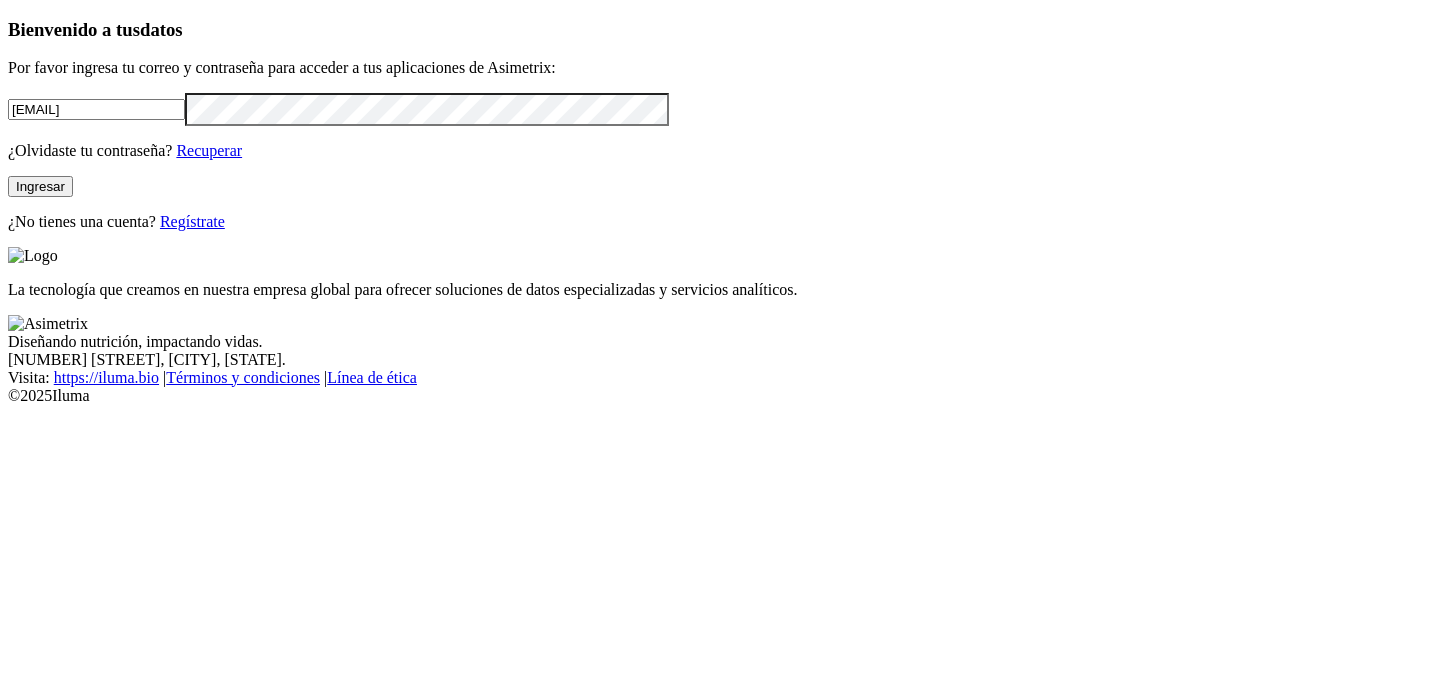 drag, startPoint x: 269, startPoint y: 156, endPoint x: 27, endPoint y: 151, distance: 242.05165 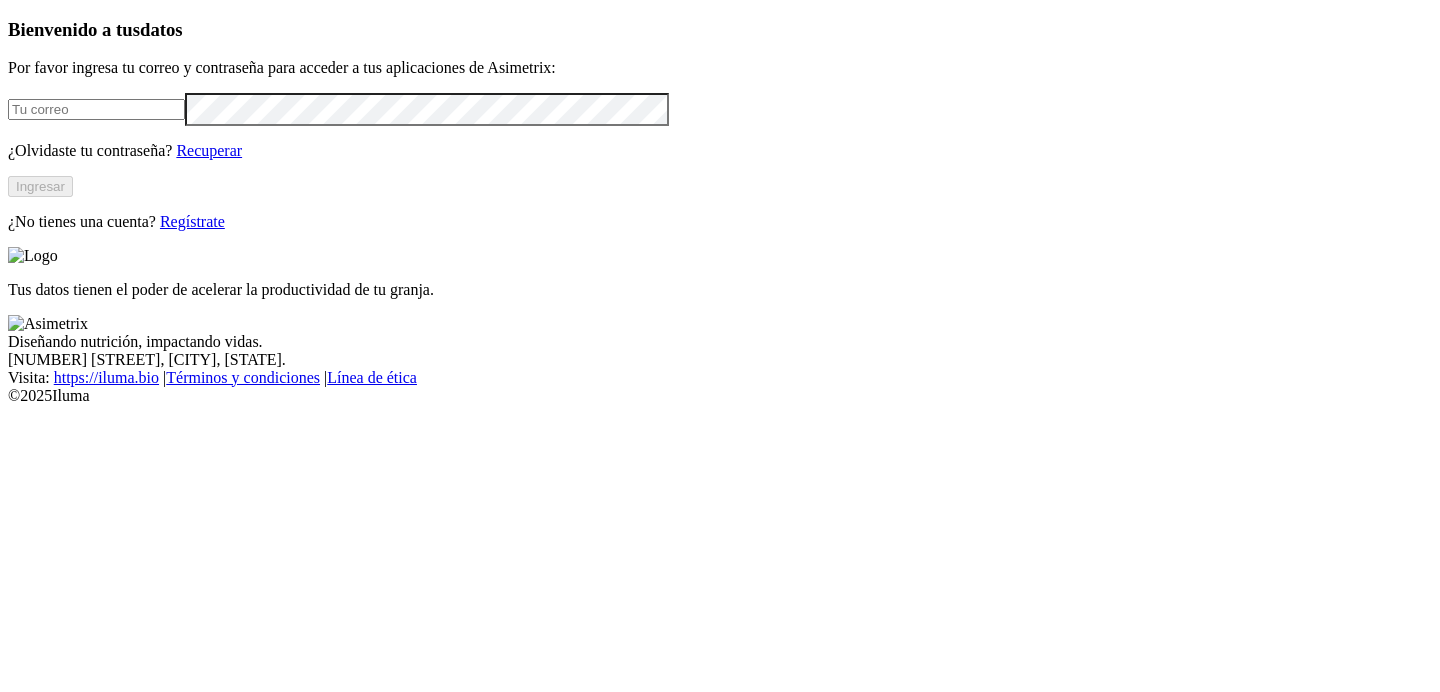 scroll, scrollTop: 0, scrollLeft: 0, axis: both 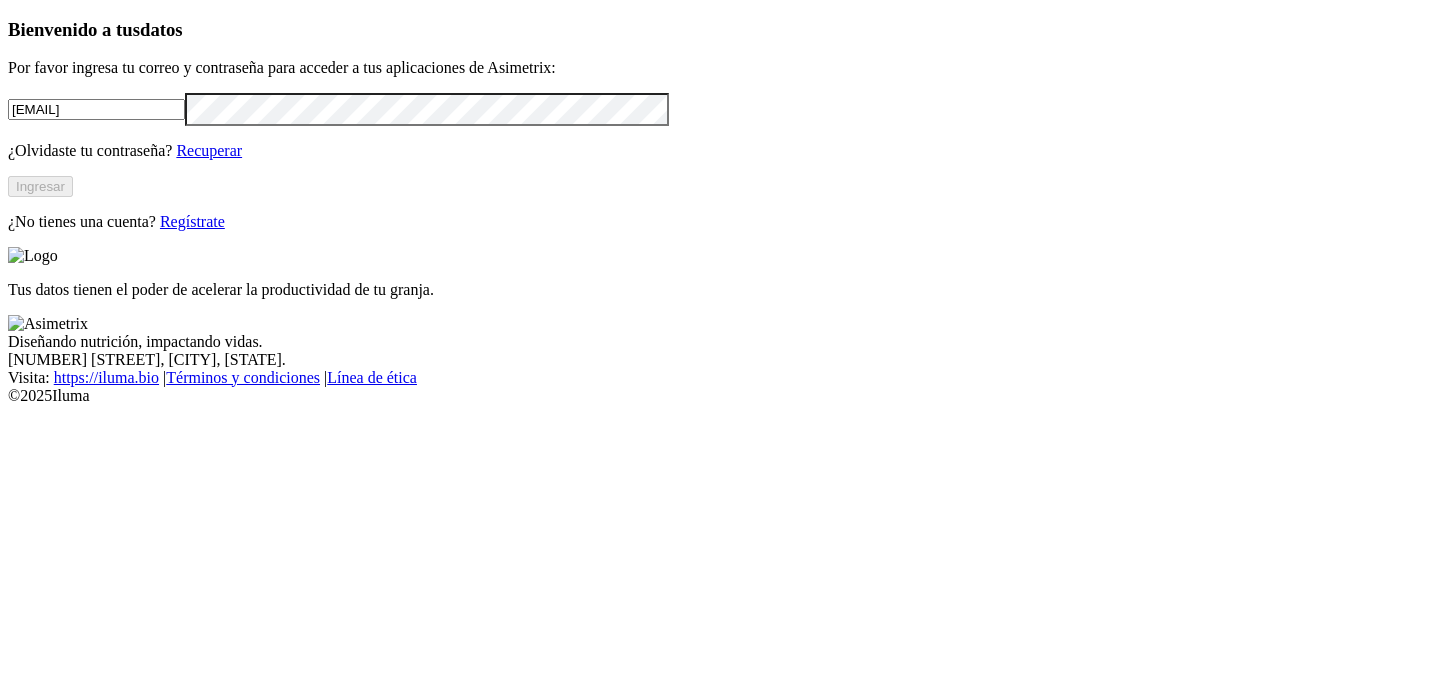 click on "Ingresar" at bounding box center (40, 186) 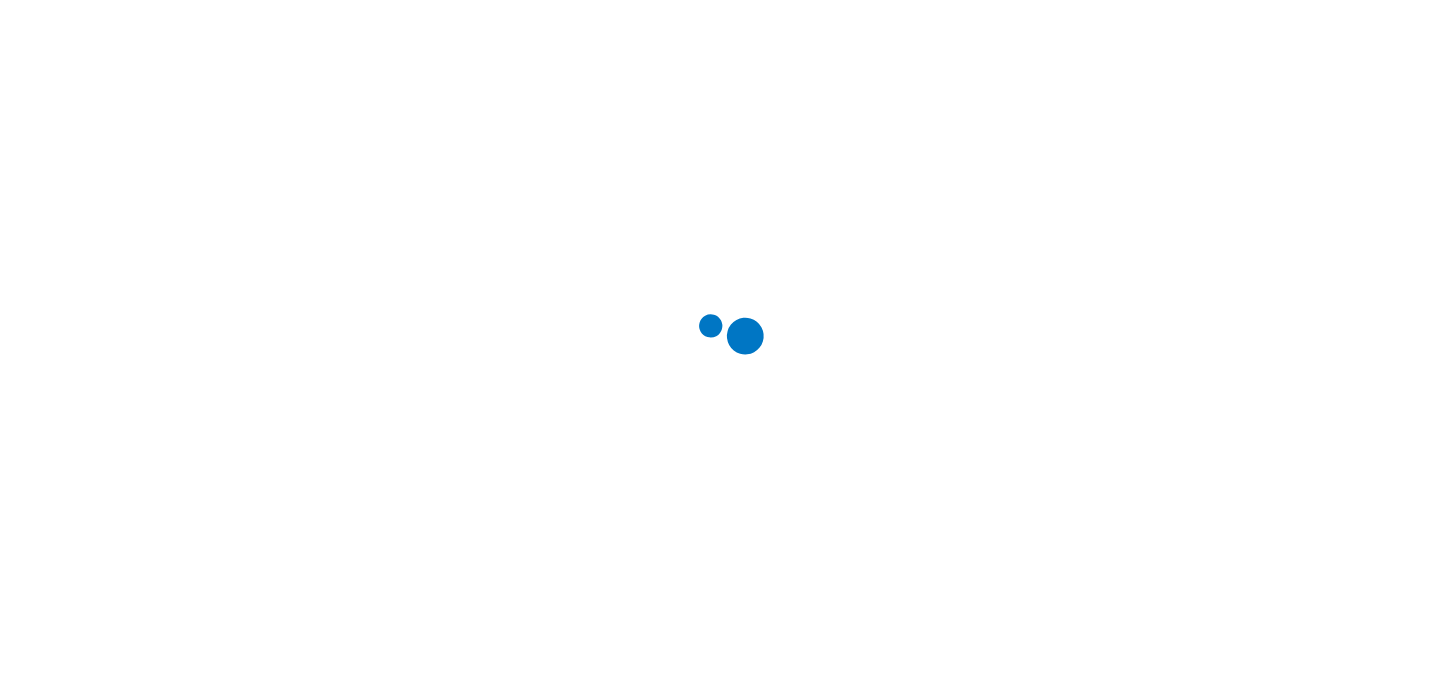 scroll, scrollTop: 0, scrollLeft: 0, axis: both 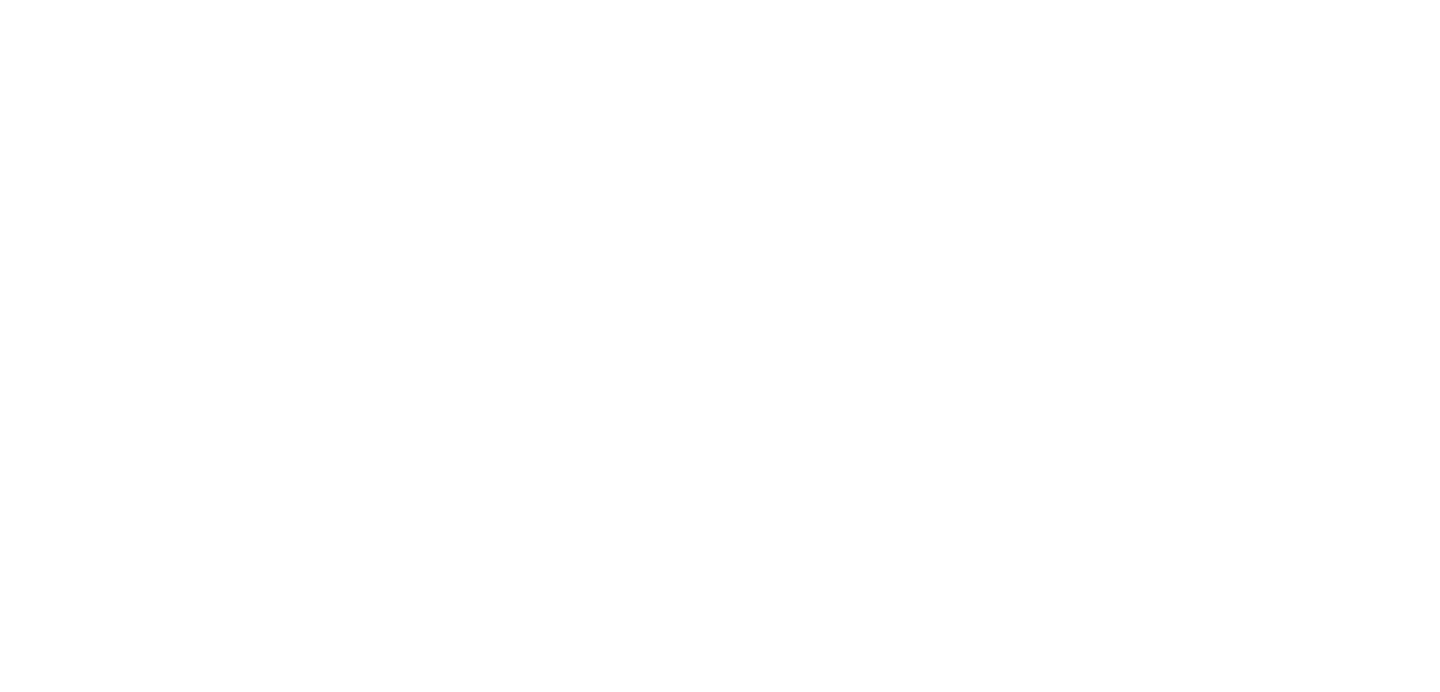 click 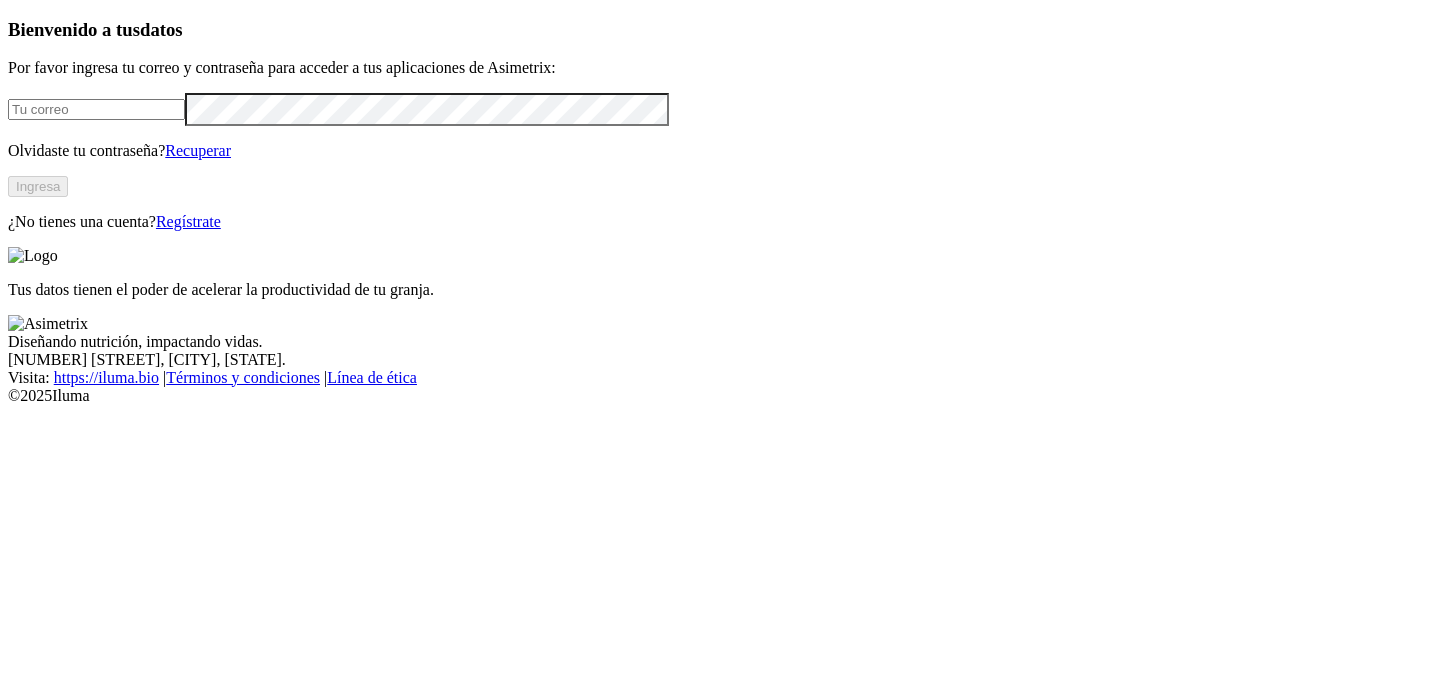 scroll, scrollTop: 0, scrollLeft: 0, axis: both 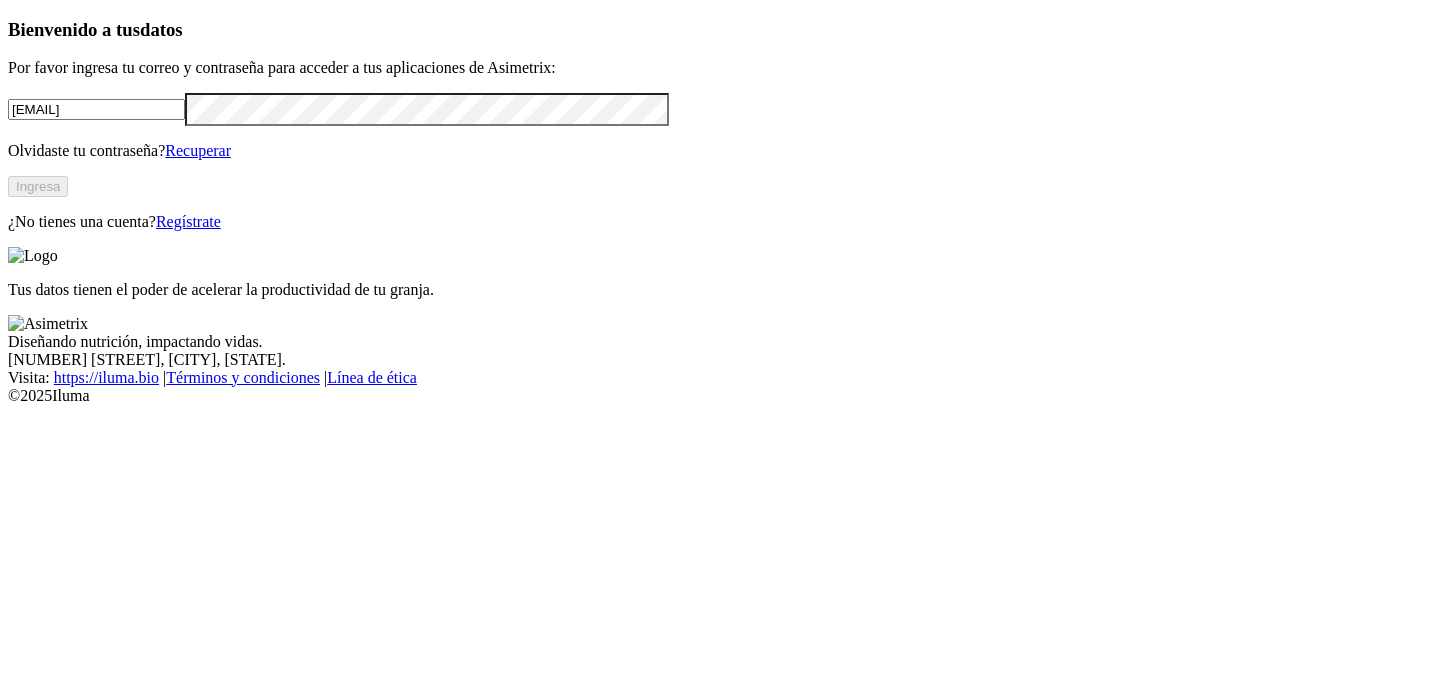 click on "Regístrate" at bounding box center (188, 221) 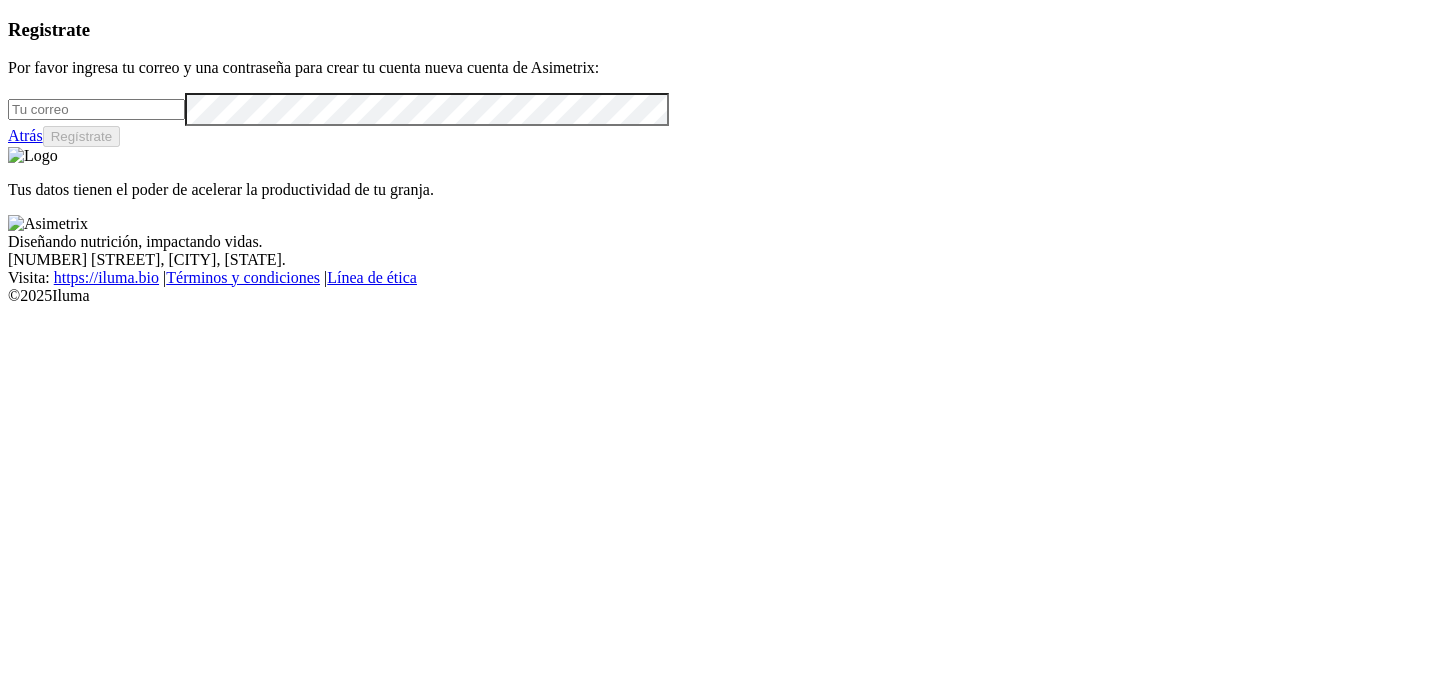 type on "[EMAIL]" 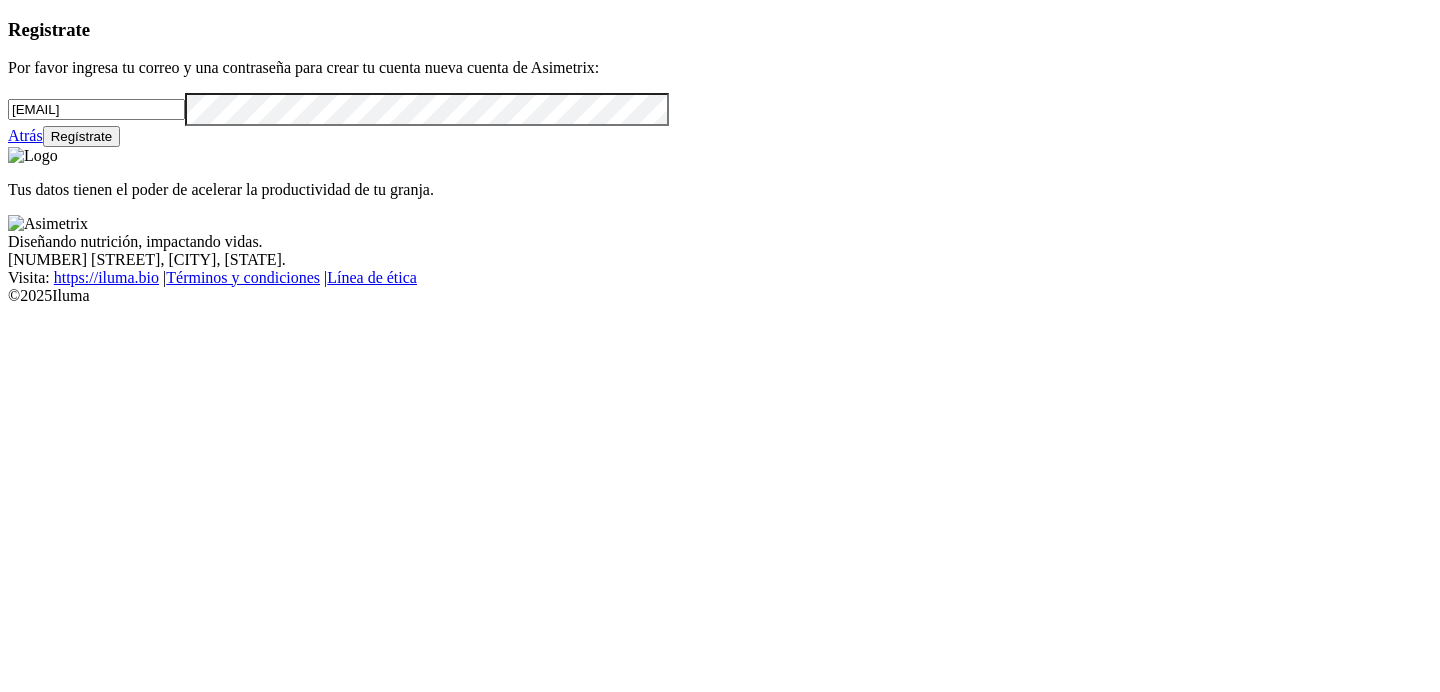 click on "Regístrate" at bounding box center (82, 136) 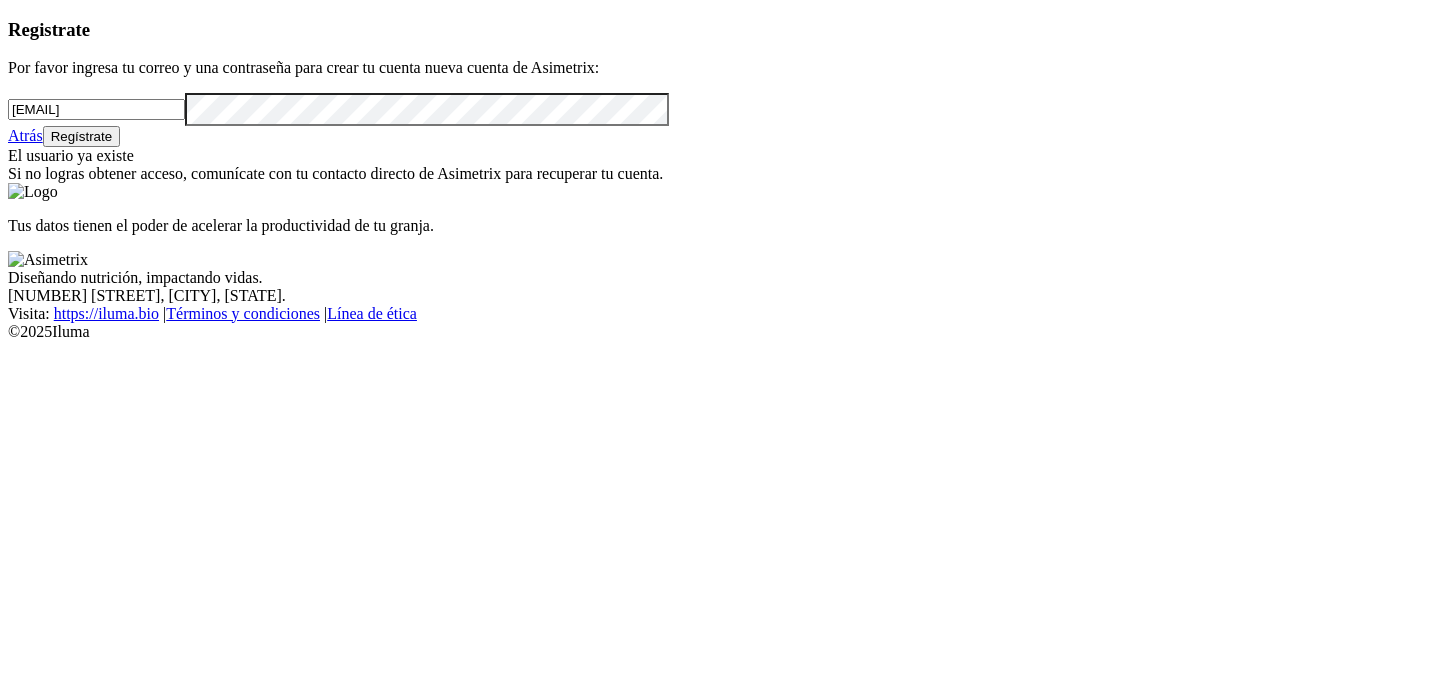click on "Atrás Regístrate" at bounding box center [720, 136] 